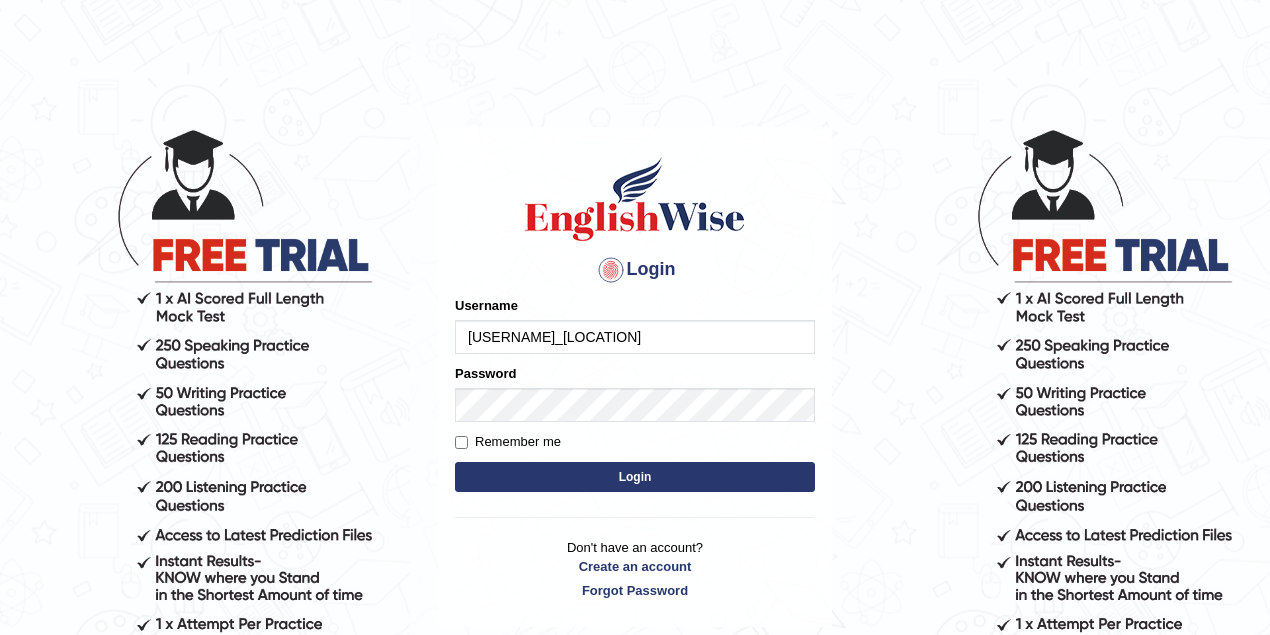 scroll, scrollTop: 0, scrollLeft: 0, axis: both 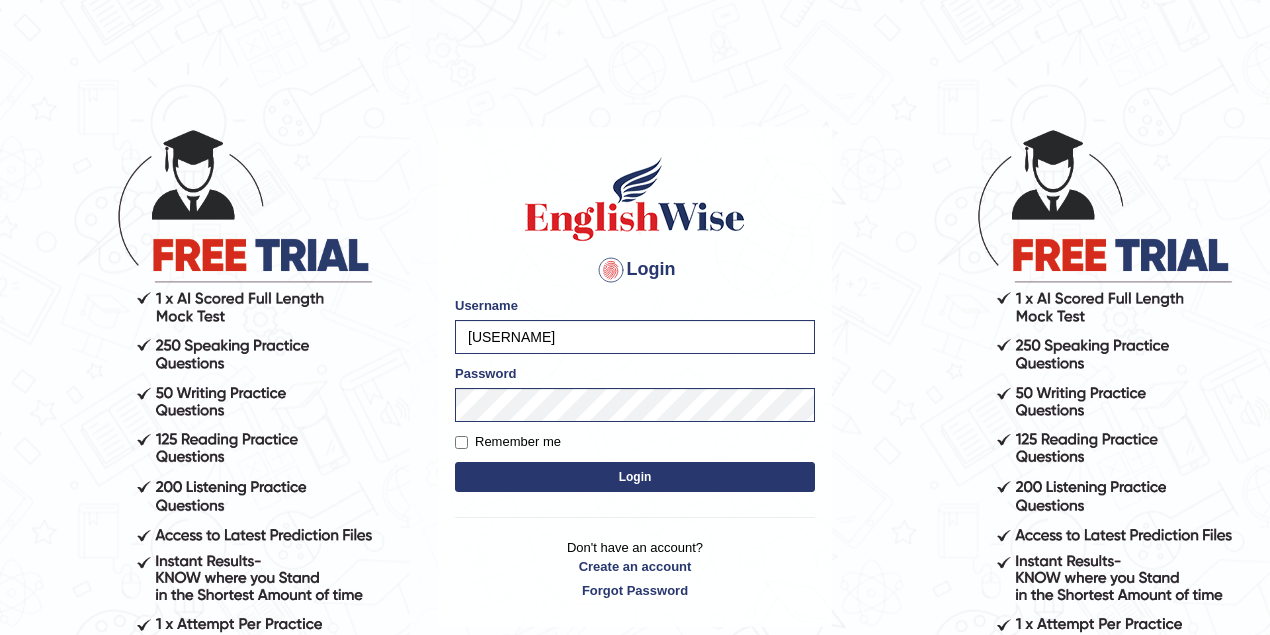 type on "[USERNAME]_[LOCATION]" 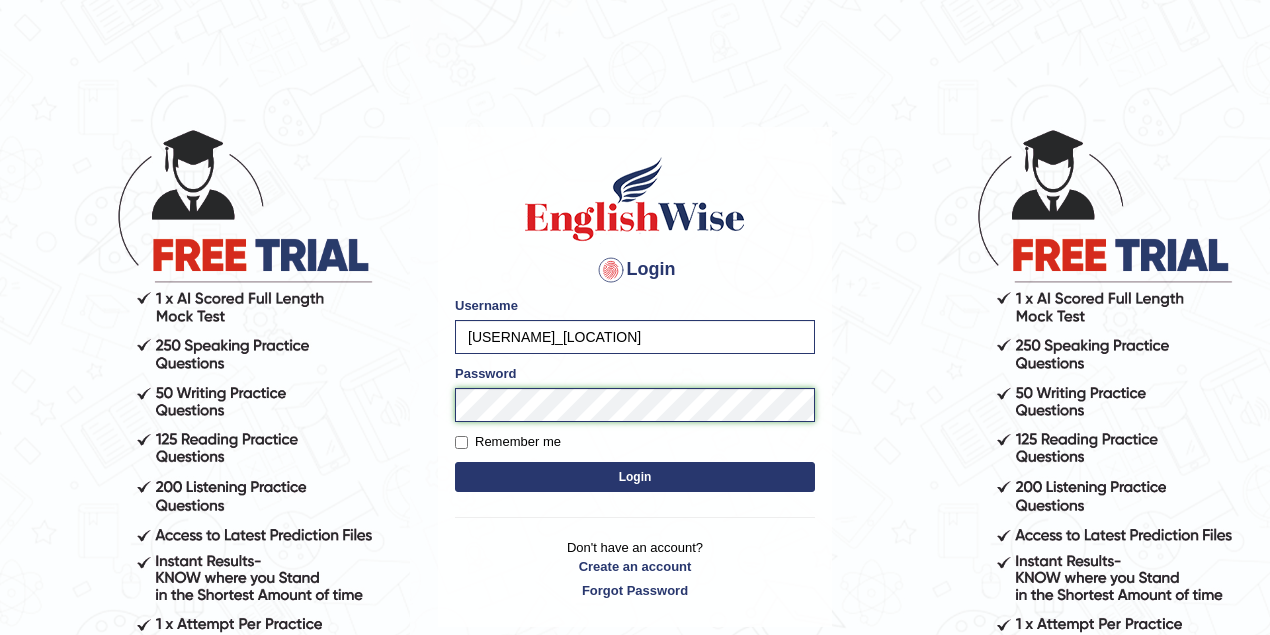 click on "Login" at bounding box center [635, 477] 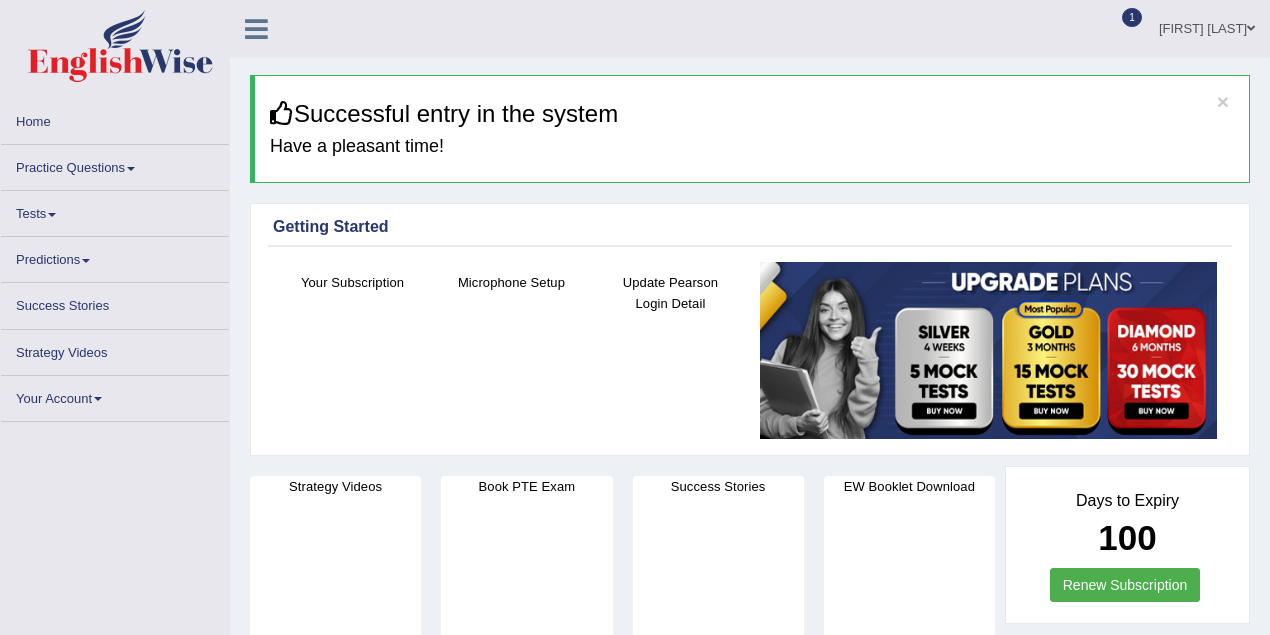 scroll, scrollTop: 0, scrollLeft: 0, axis: both 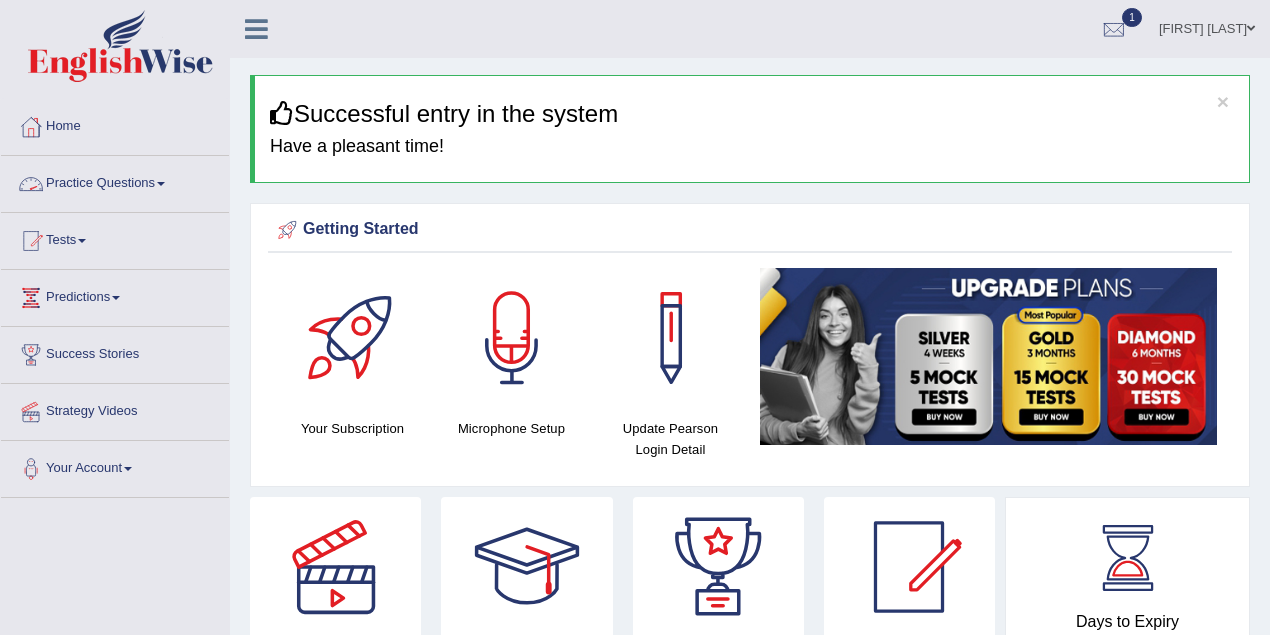 click on "Practice Questions" at bounding box center [115, 181] 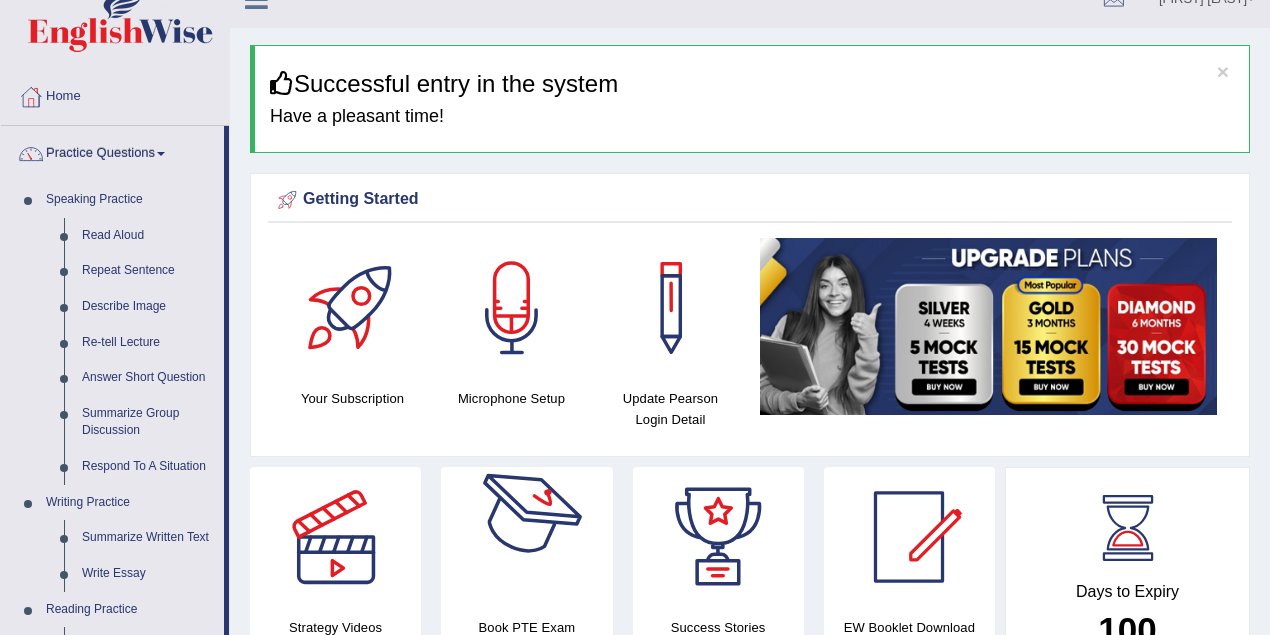 scroll, scrollTop: 0, scrollLeft: 0, axis: both 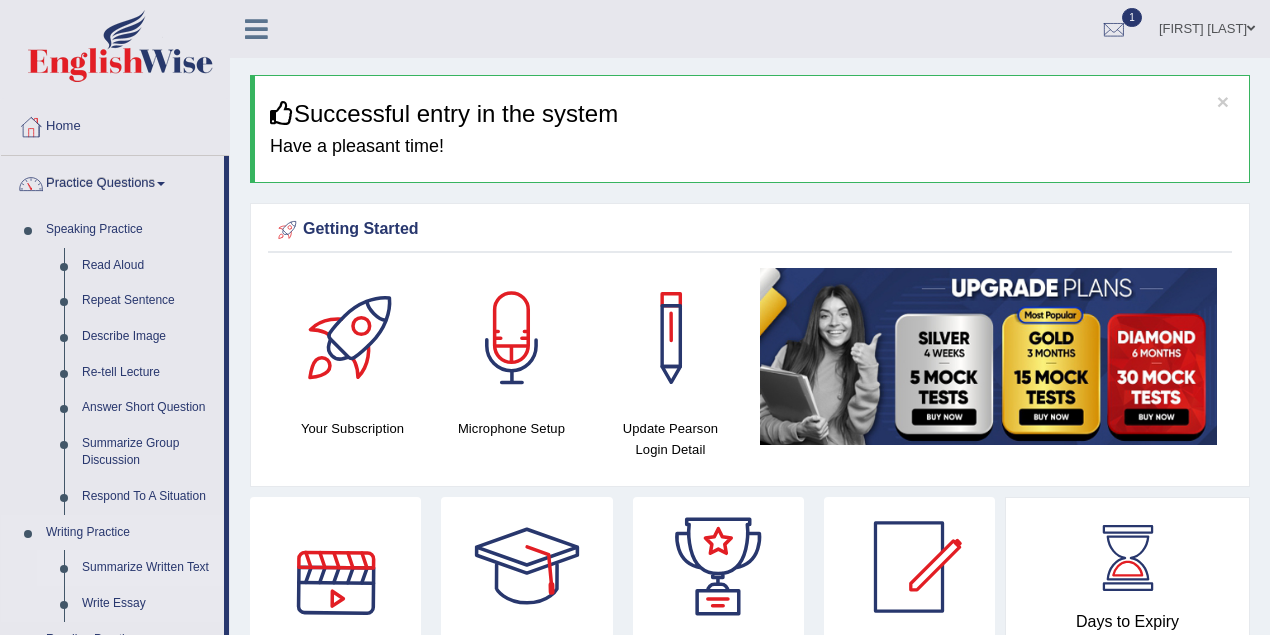 click on "Summarize Written Text" at bounding box center (148, 568) 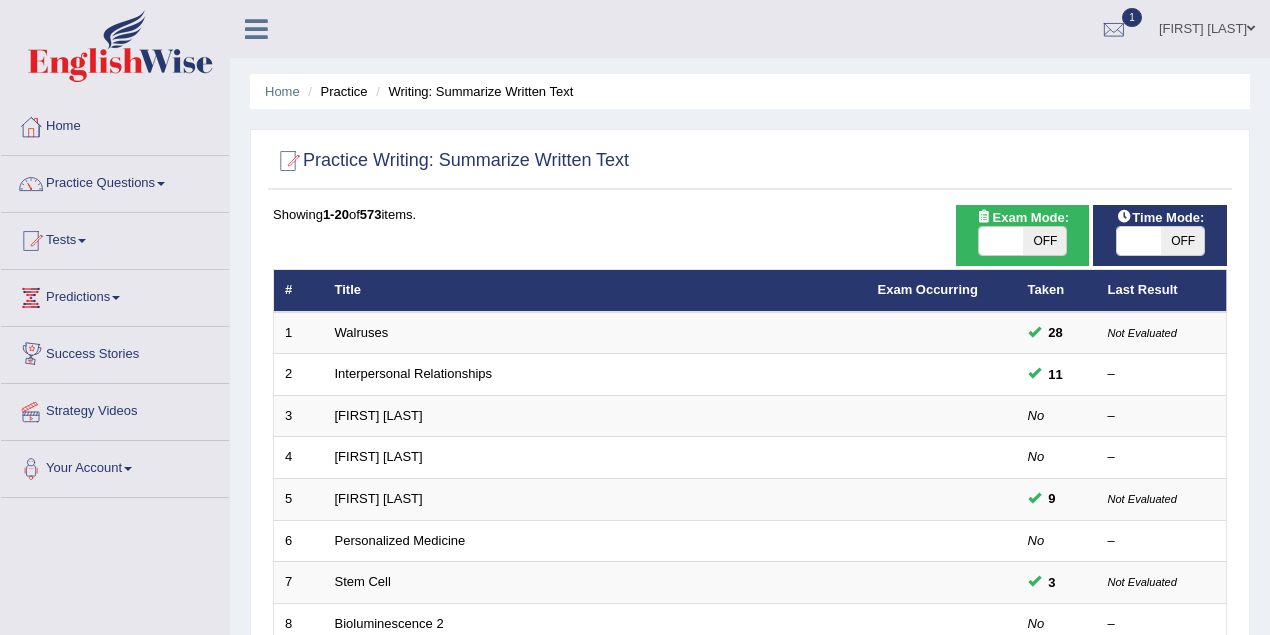 scroll, scrollTop: 266, scrollLeft: 0, axis: vertical 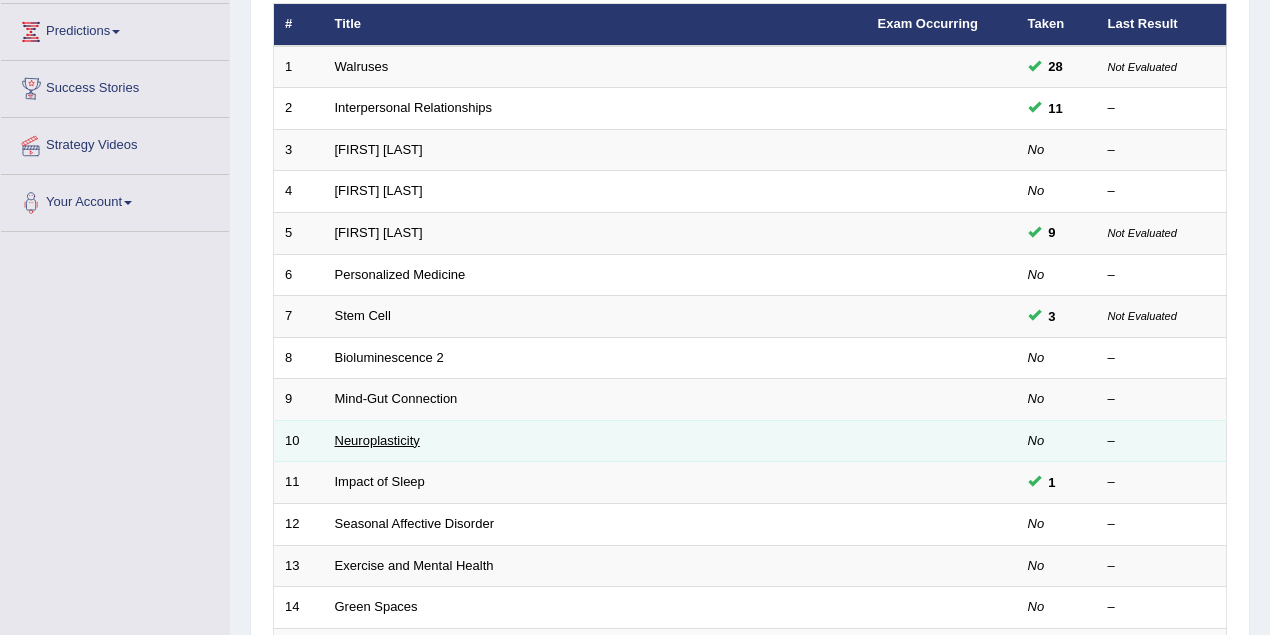 click on "Neuroplasticity" at bounding box center [377, 440] 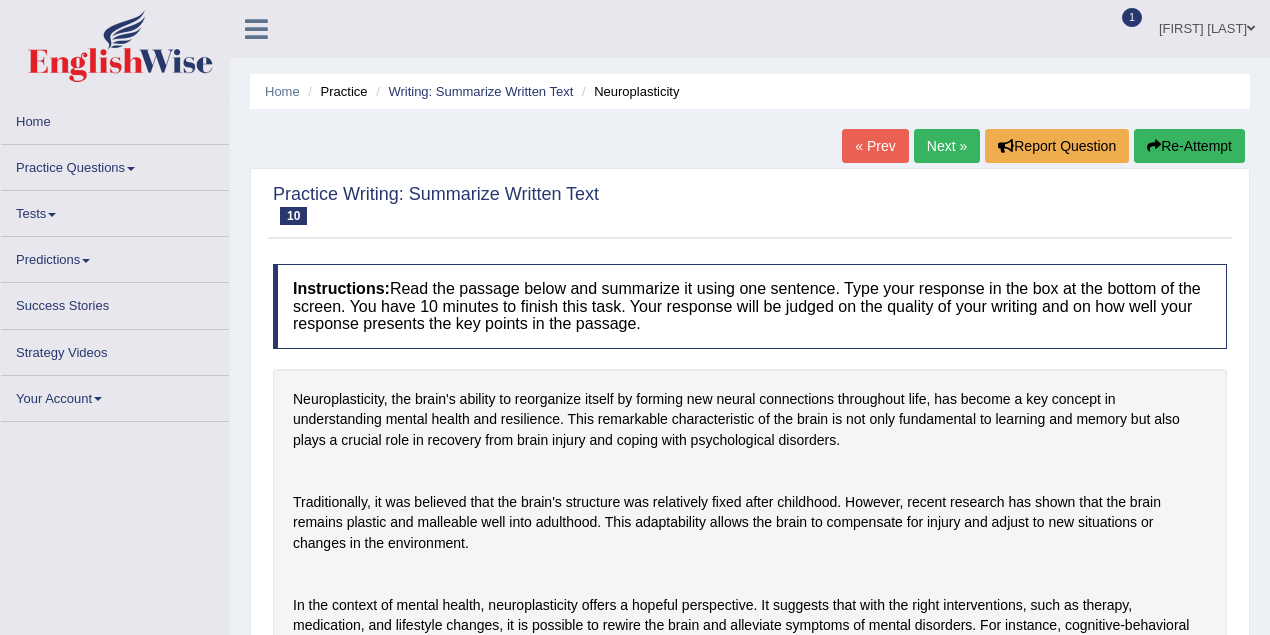 scroll, scrollTop: 0, scrollLeft: 0, axis: both 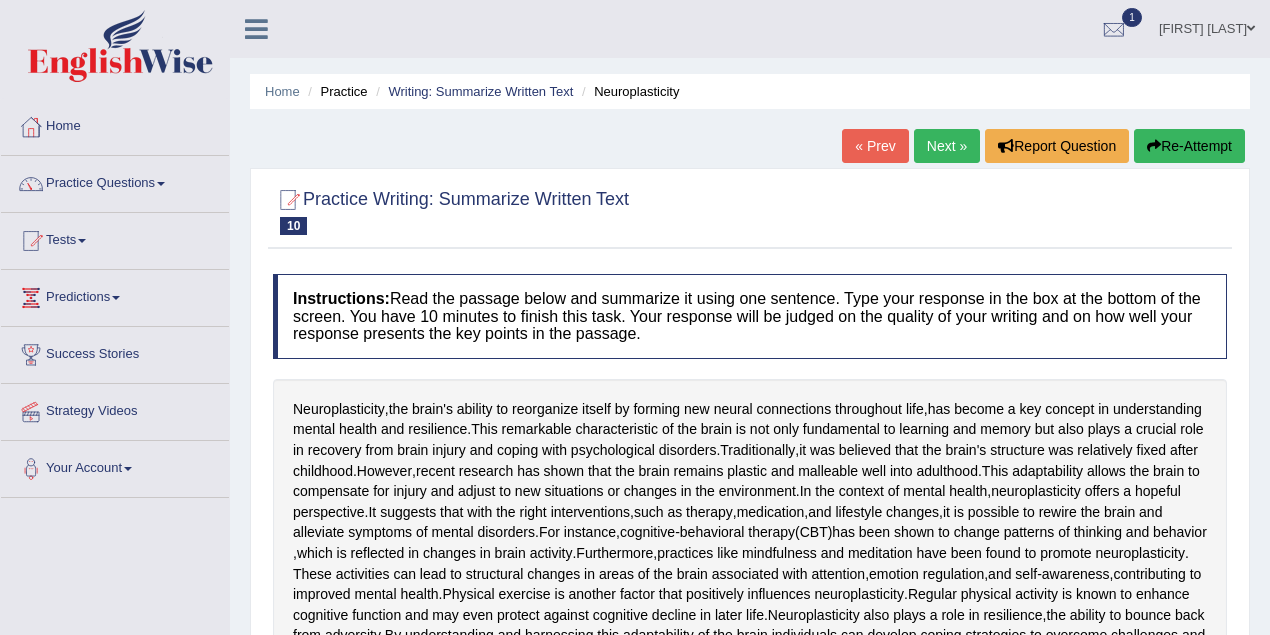 click on "Next »" at bounding box center [947, 146] 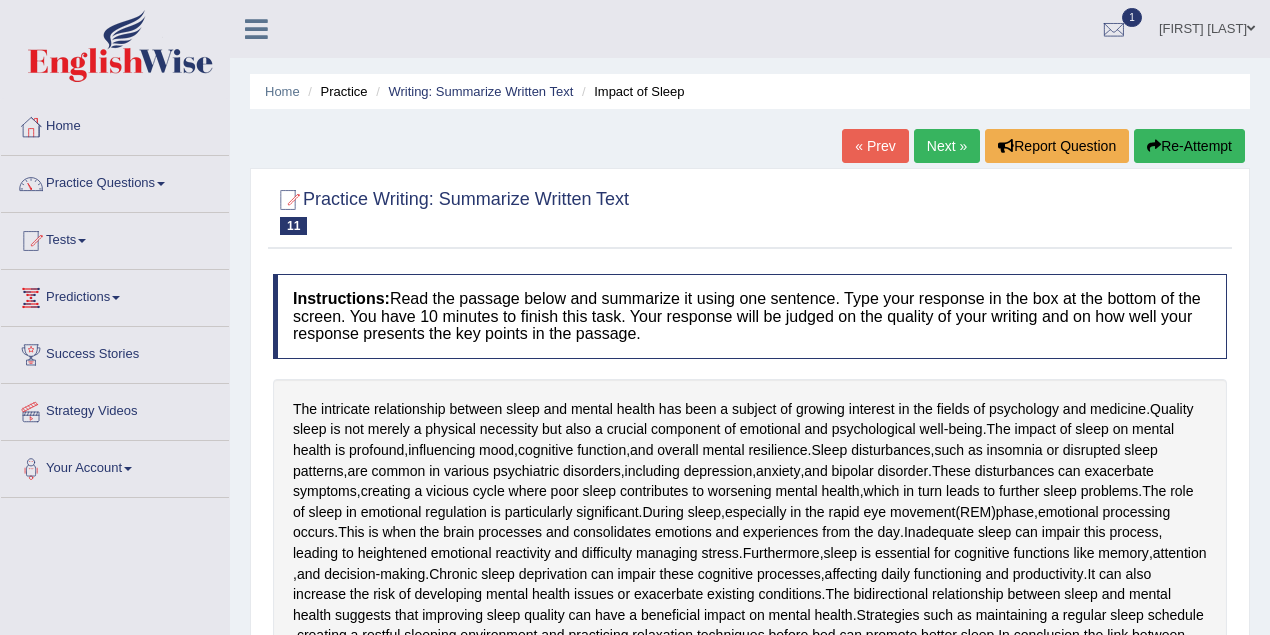 scroll, scrollTop: 0, scrollLeft: 0, axis: both 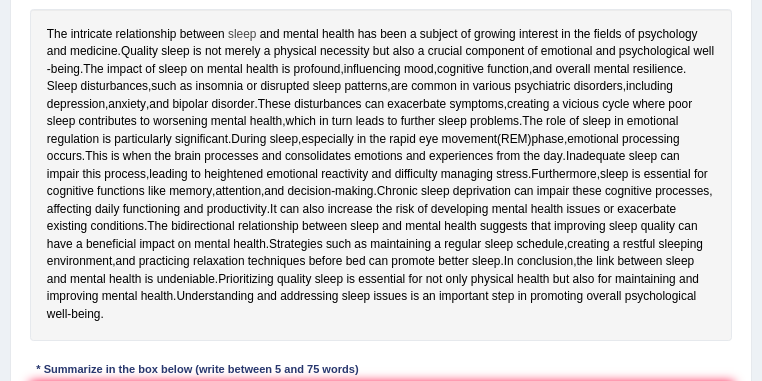 drag, startPoint x: 229, startPoint y: 36, endPoint x: 252, endPoint y: 36, distance: 23 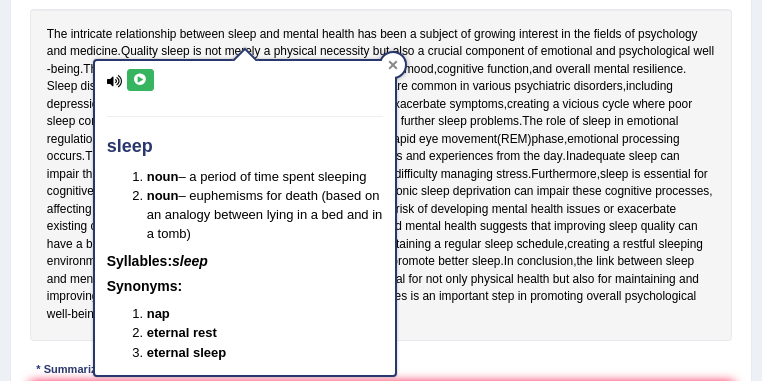 click at bounding box center [393, 65] 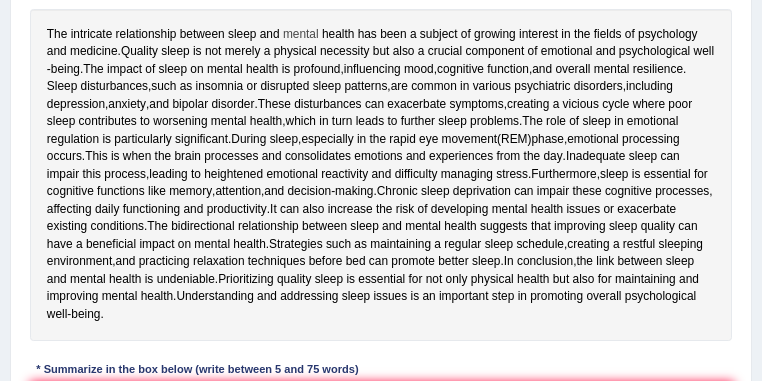 drag, startPoint x: 73, startPoint y: 32, endPoint x: 305, endPoint y: 35, distance: 232.0194 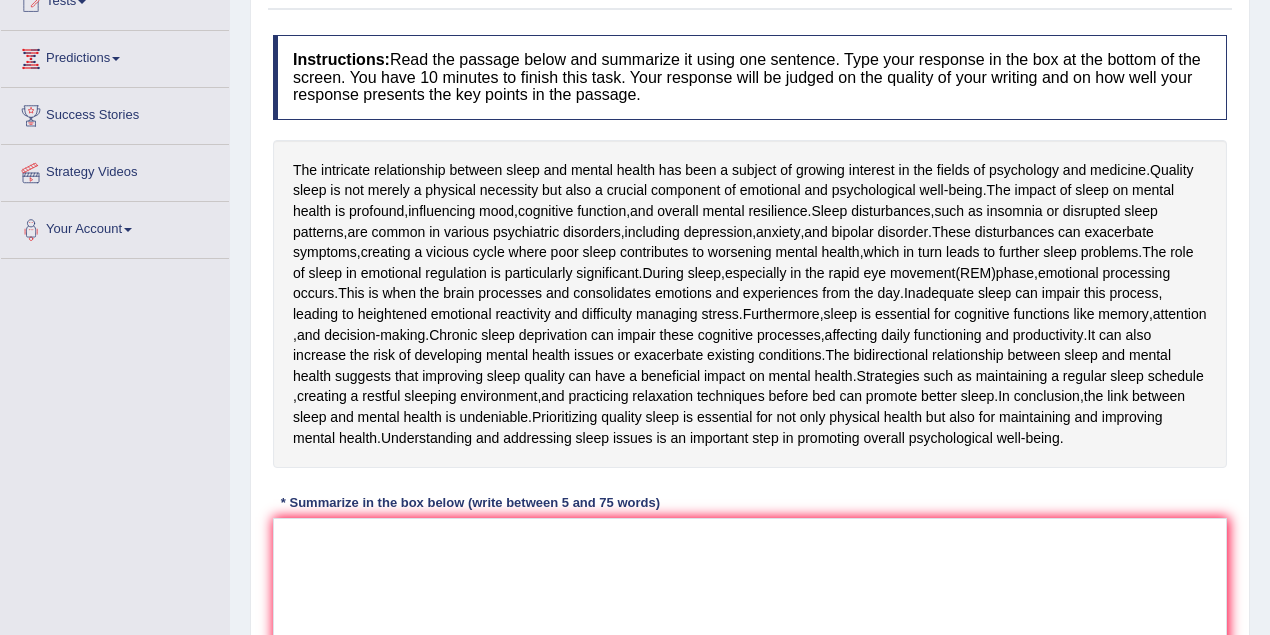 scroll, scrollTop: 160, scrollLeft: 0, axis: vertical 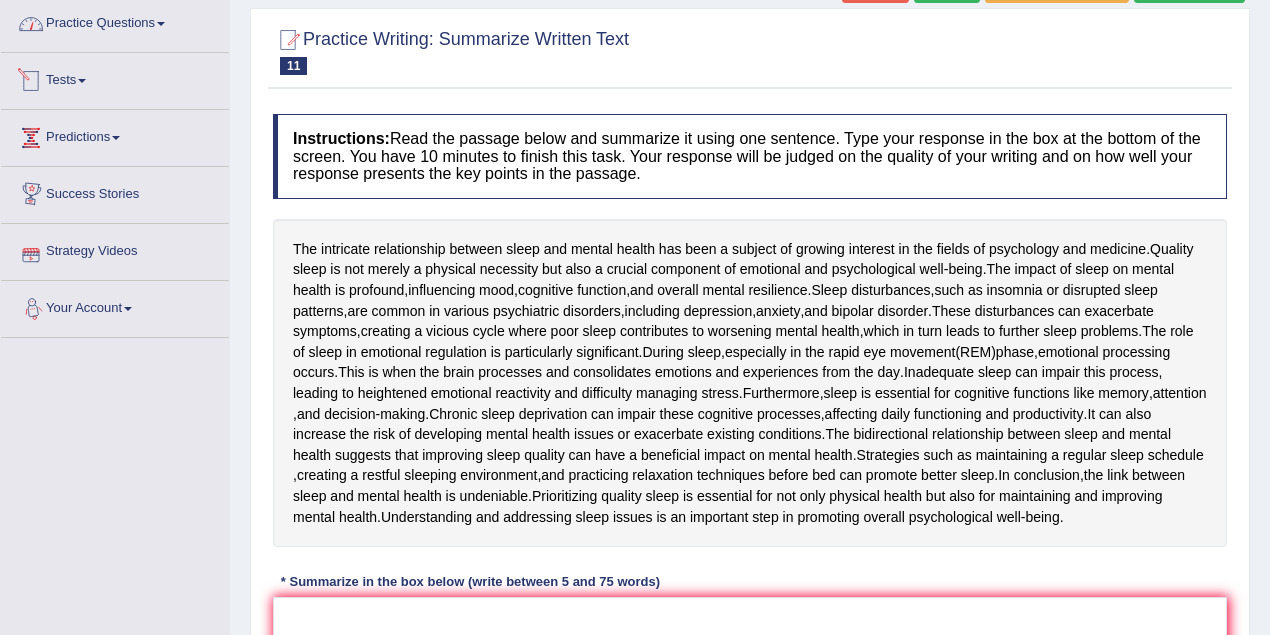 click on "Practice Questions" at bounding box center (115, 21) 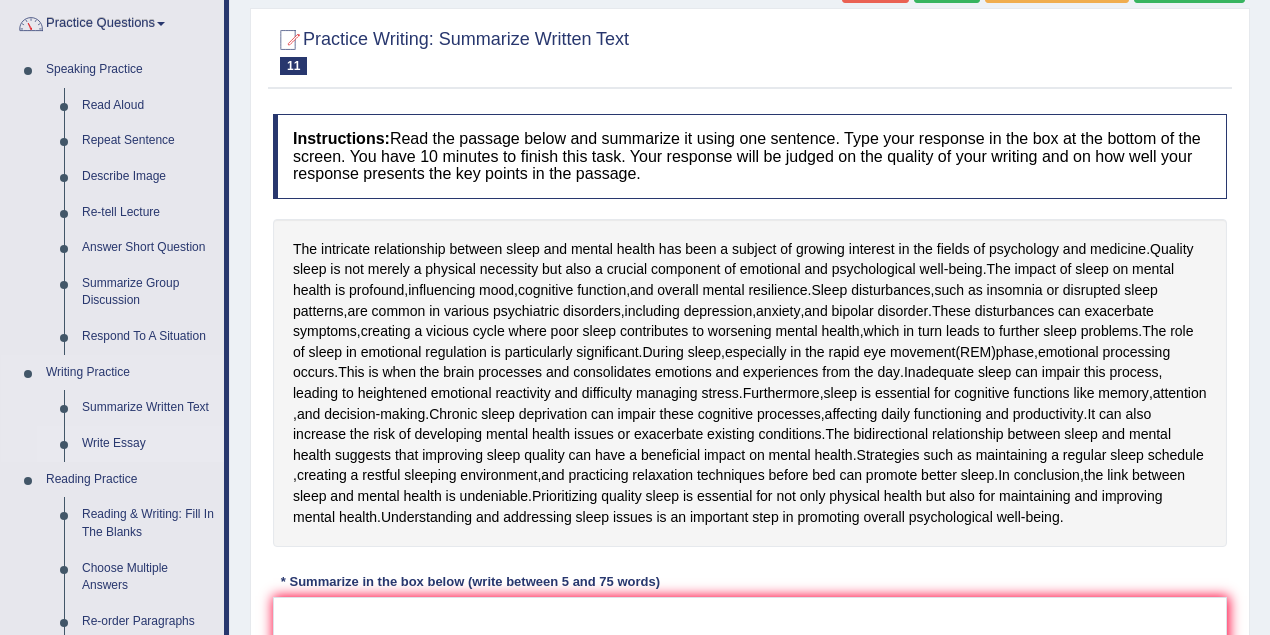 click on "Write Essay" at bounding box center (148, 444) 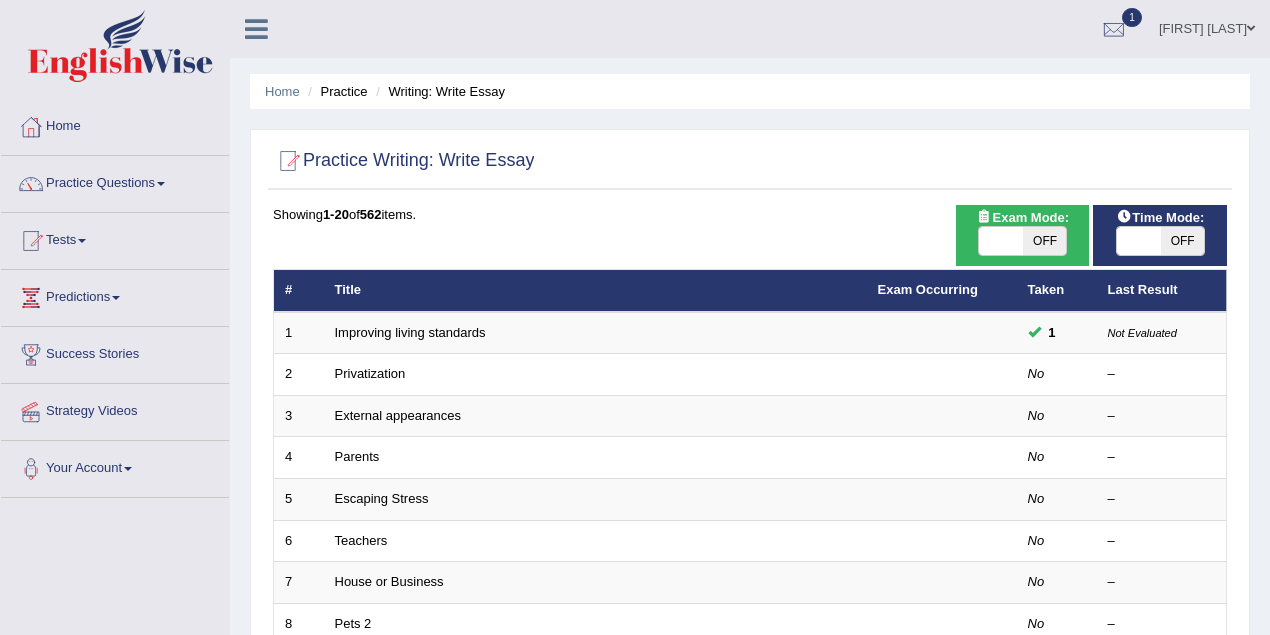 scroll, scrollTop: 0, scrollLeft: 0, axis: both 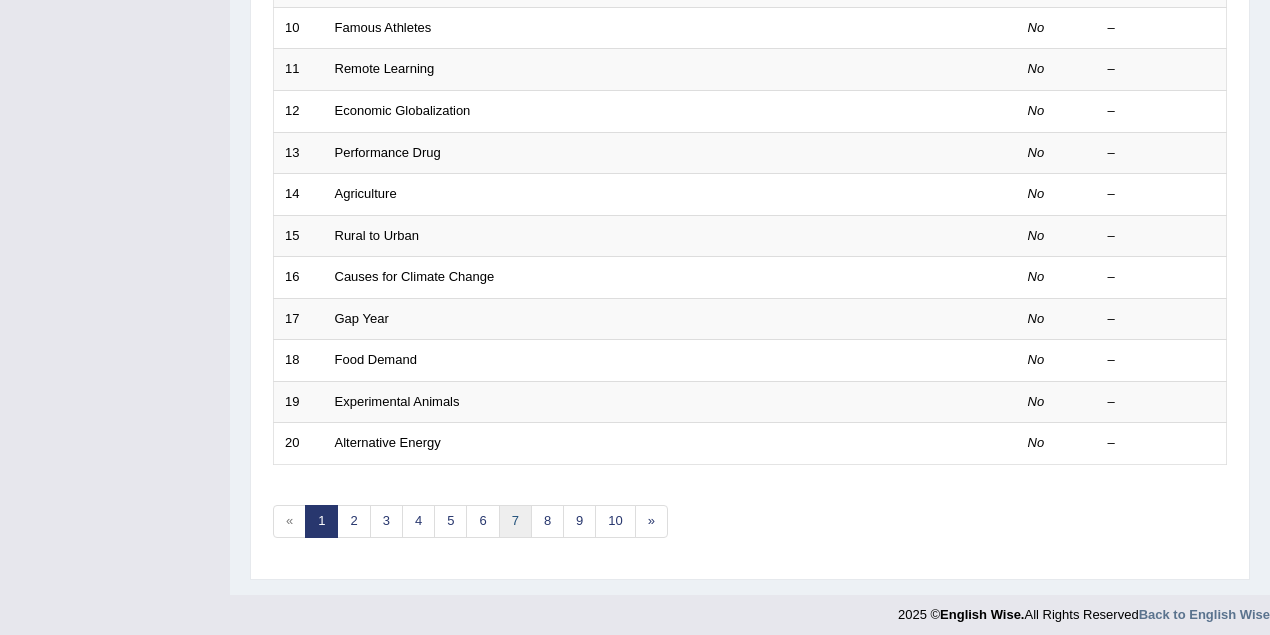 click on "7" at bounding box center (515, 521) 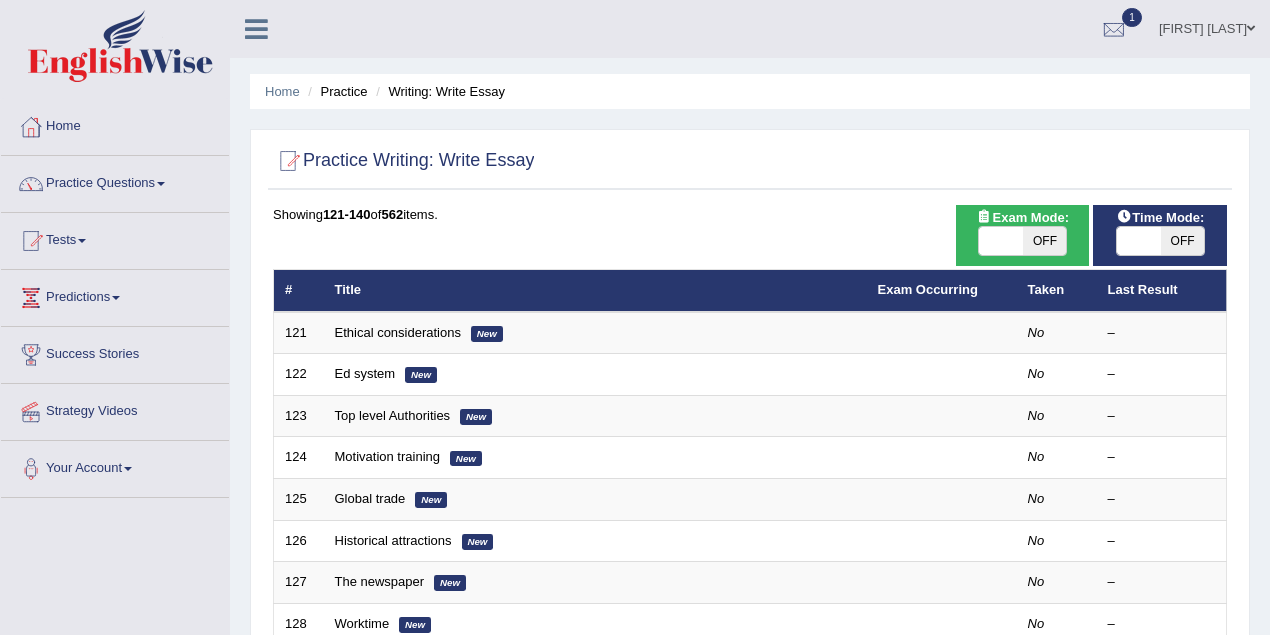 scroll, scrollTop: 0, scrollLeft: 0, axis: both 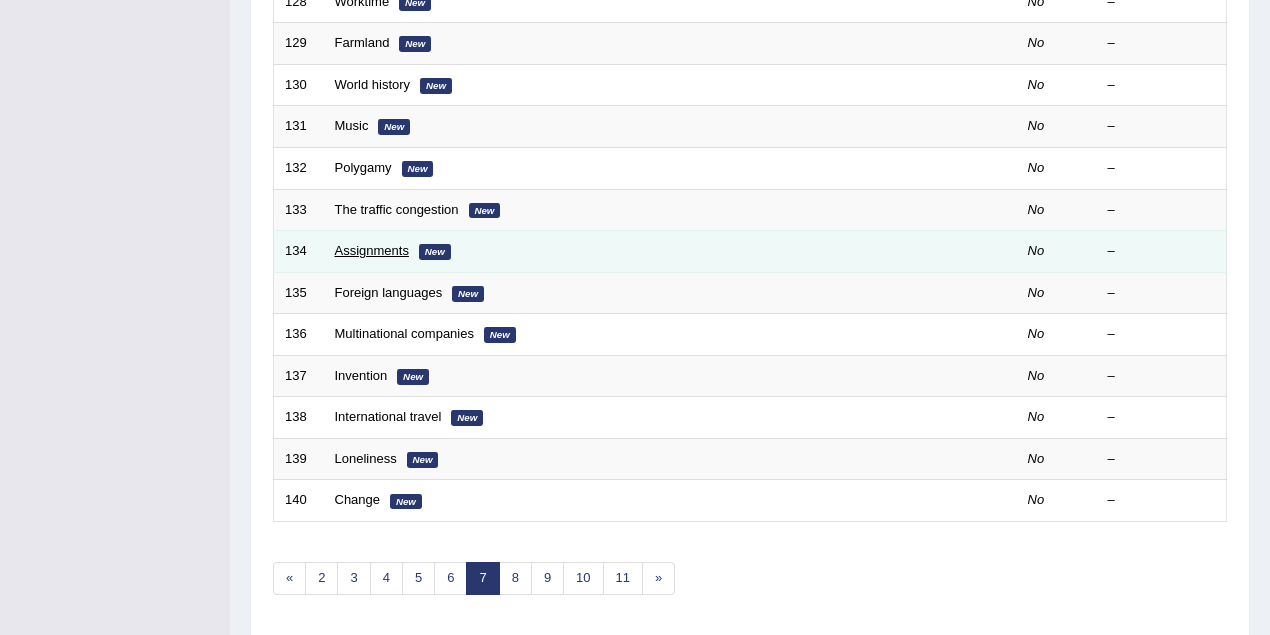 click on "Assignments" at bounding box center [372, 250] 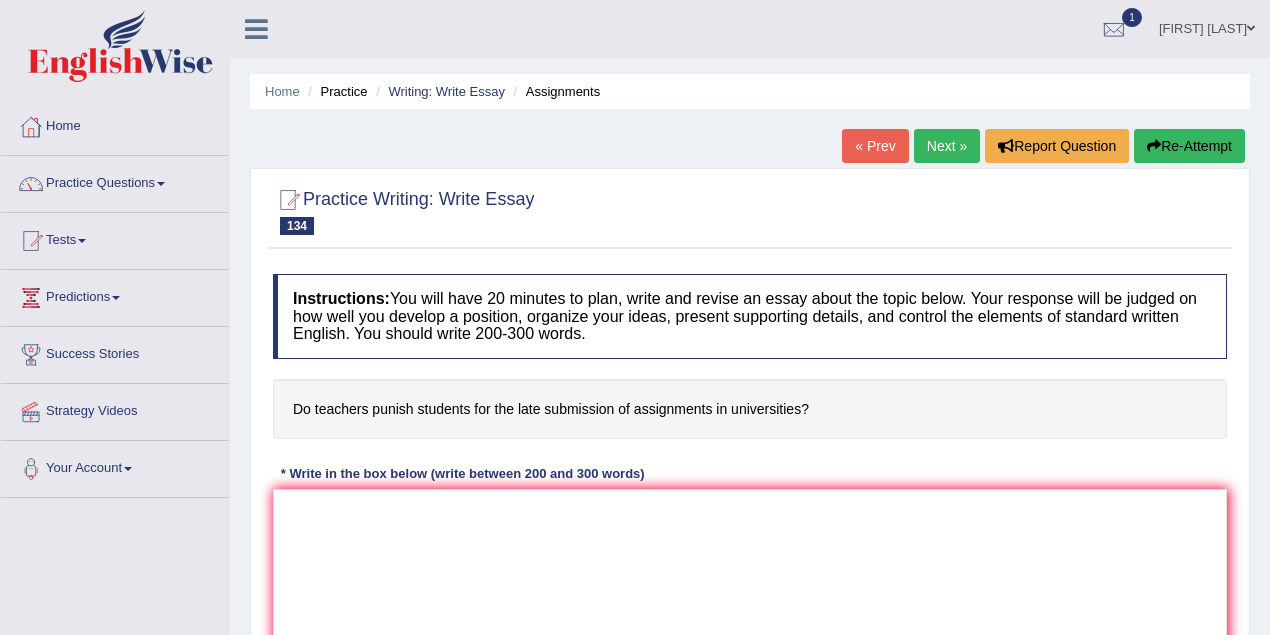 scroll, scrollTop: 0, scrollLeft: 0, axis: both 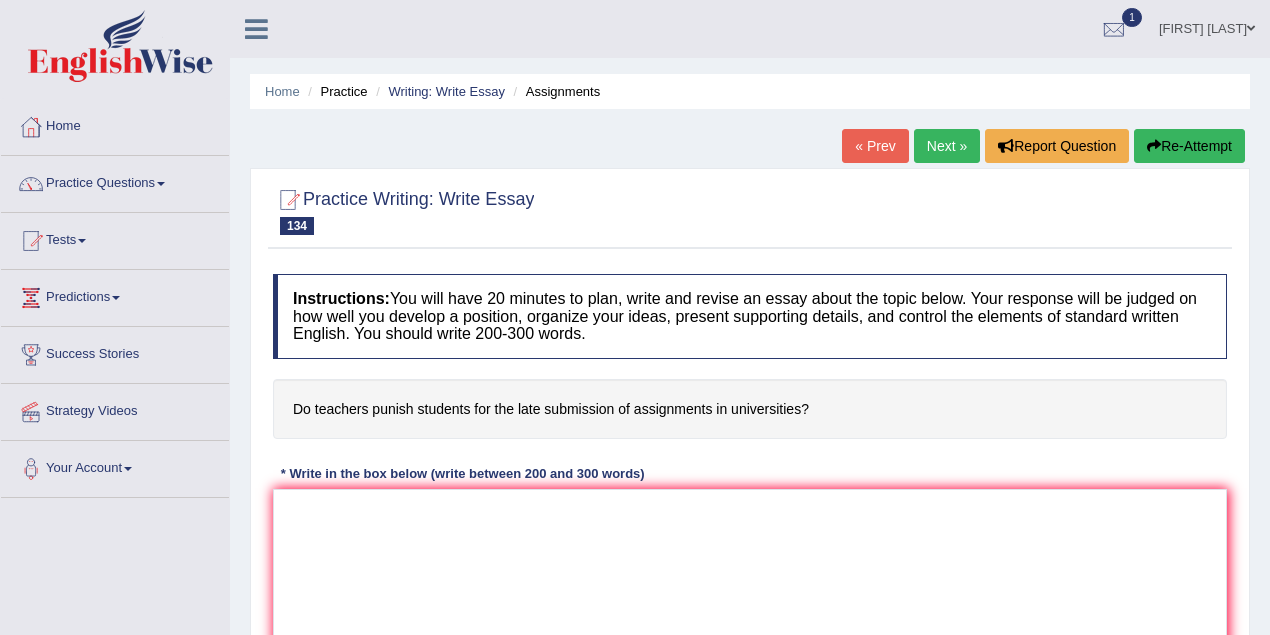 click on "Next »" at bounding box center (947, 146) 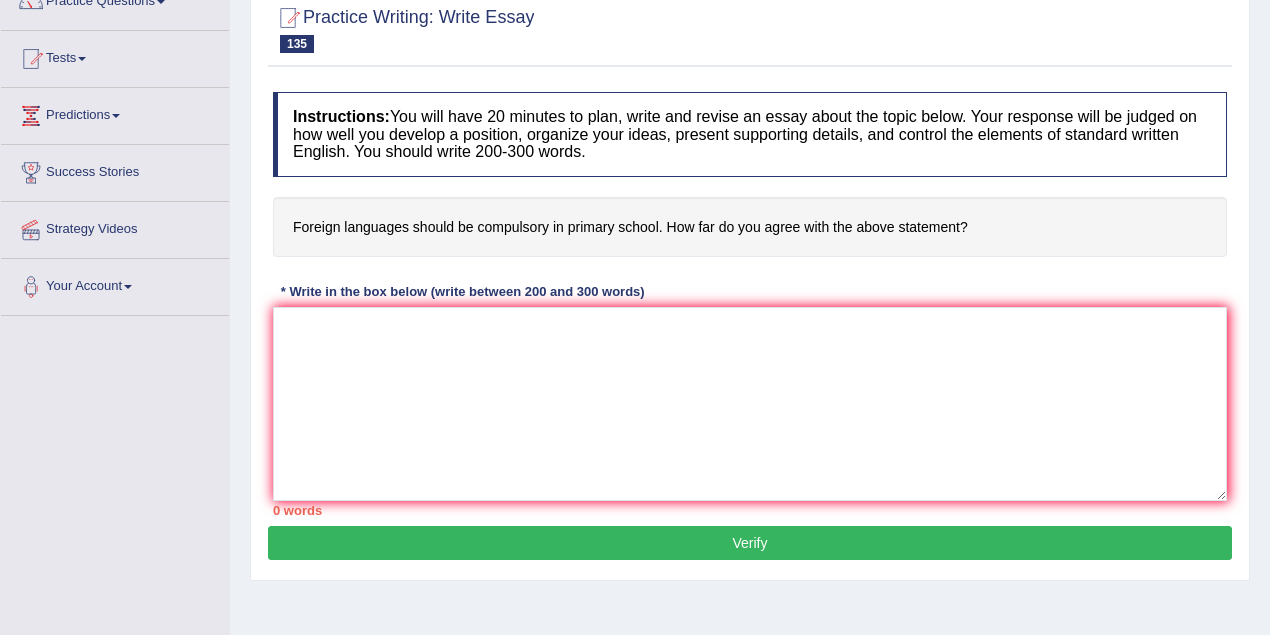 scroll, scrollTop: 0, scrollLeft: 0, axis: both 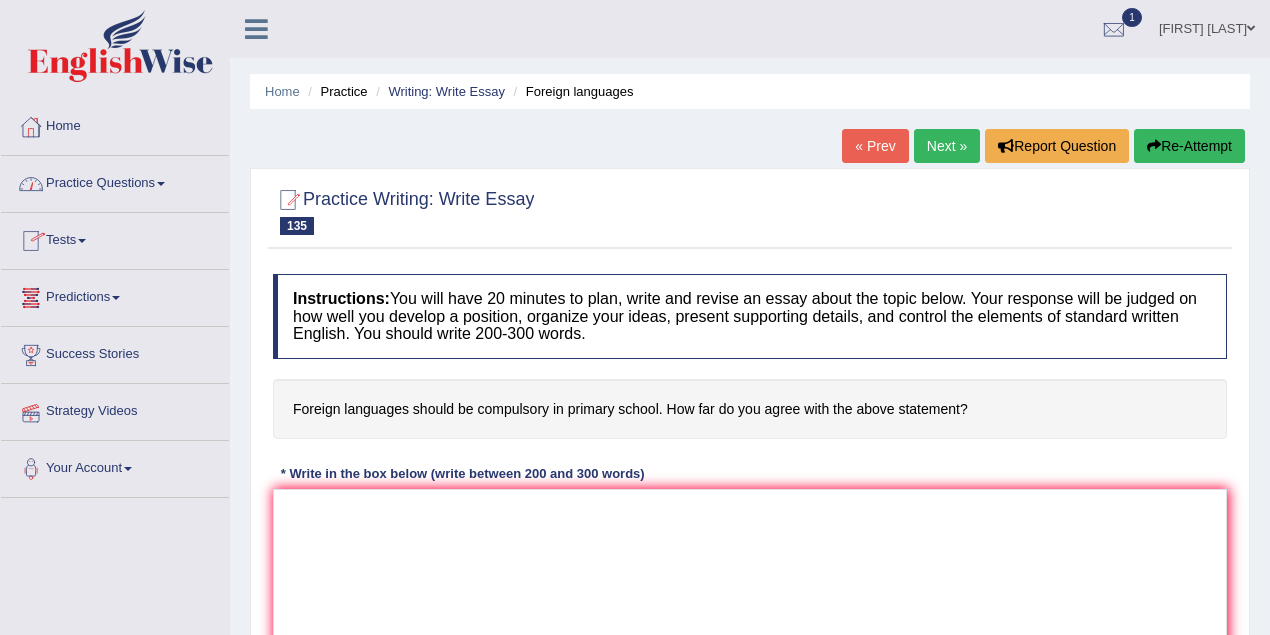click on "Home" at bounding box center [115, 124] 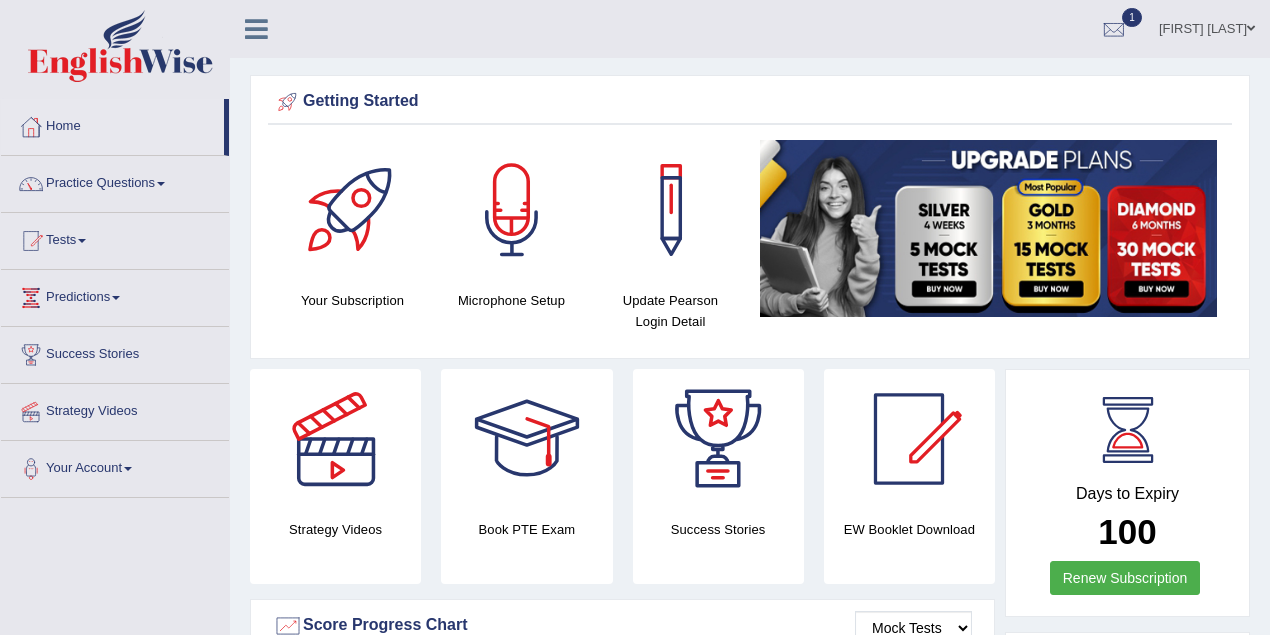 scroll, scrollTop: 0, scrollLeft: 0, axis: both 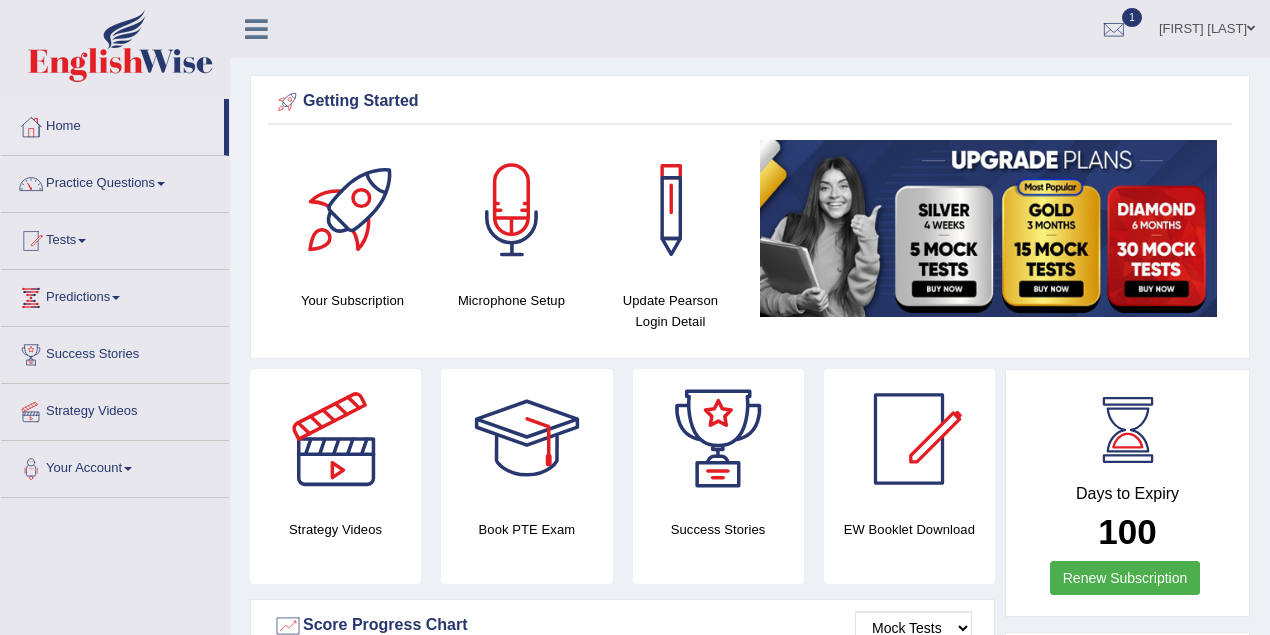 click on "[FIRST] [LAST]" at bounding box center (1207, 26) 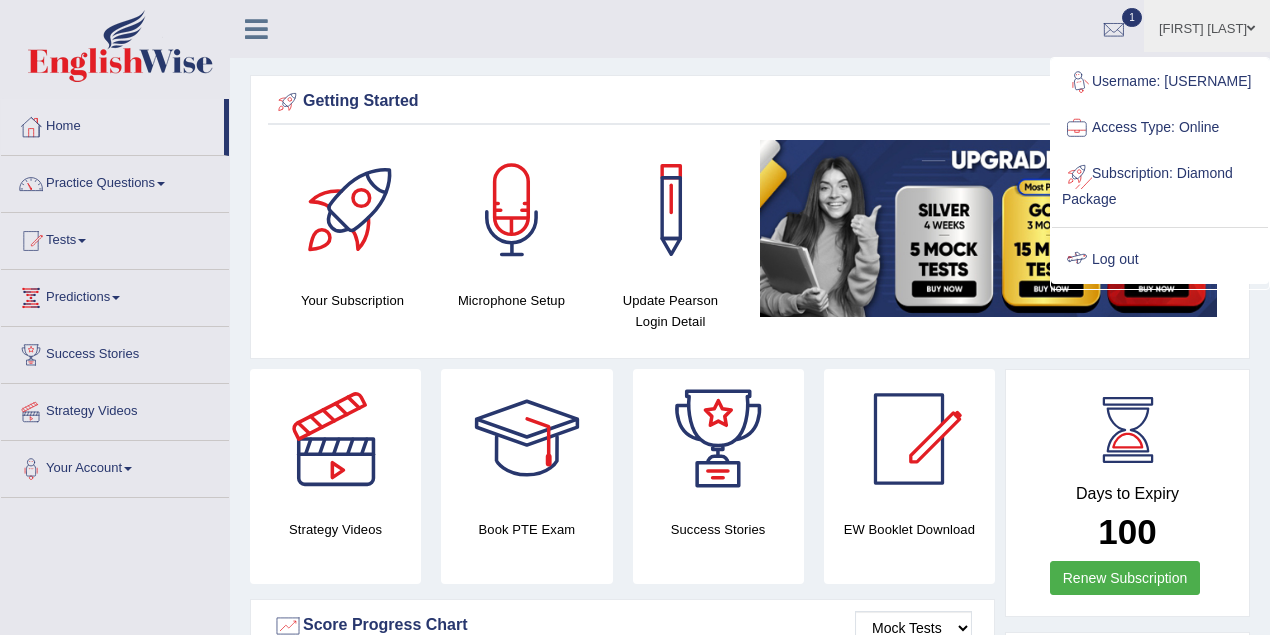 click on "Log out" at bounding box center [1160, 260] 